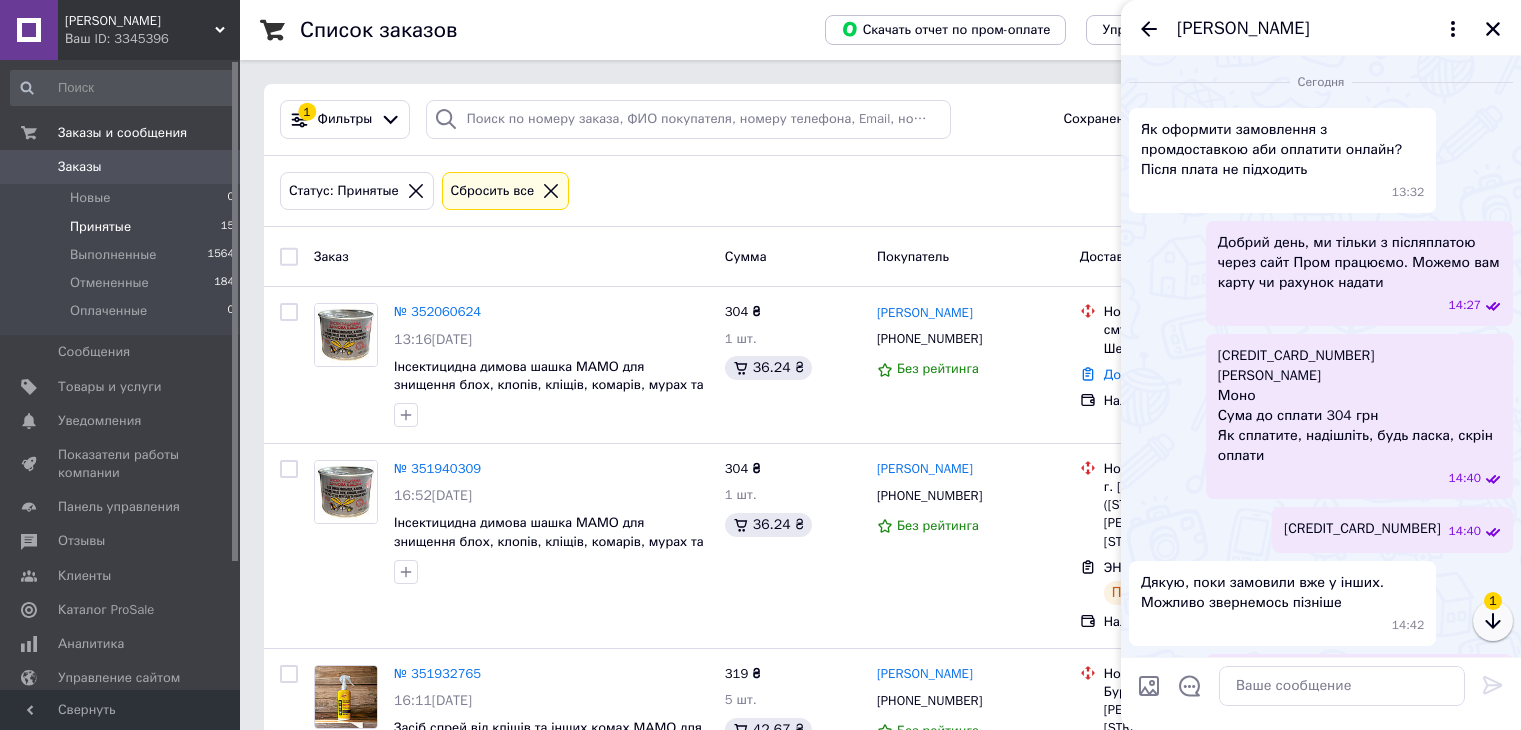 scroll, scrollTop: 0, scrollLeft: 0, axis: both 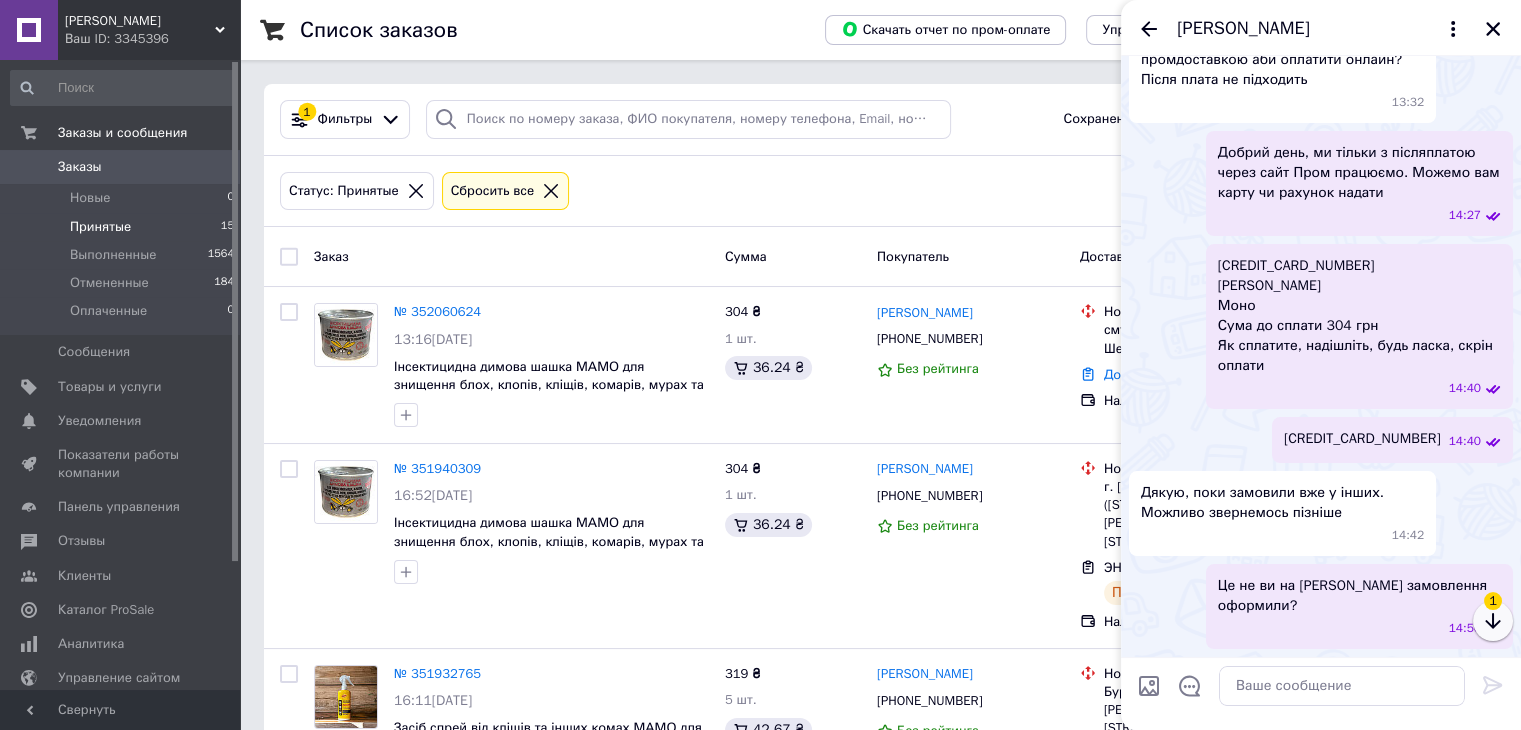 click 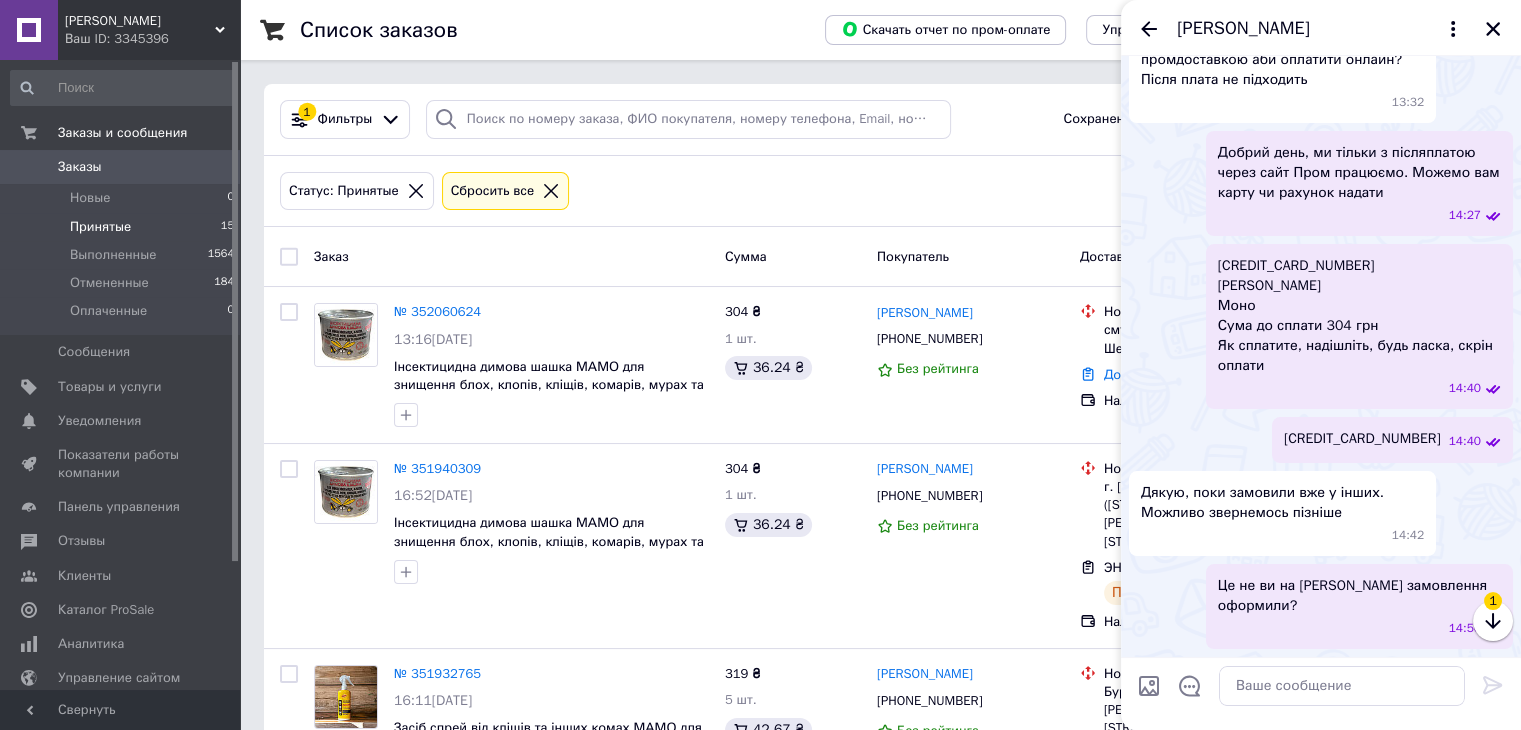 scroll, scrollTop: 180, scrollLeft: 0, axis: vertical 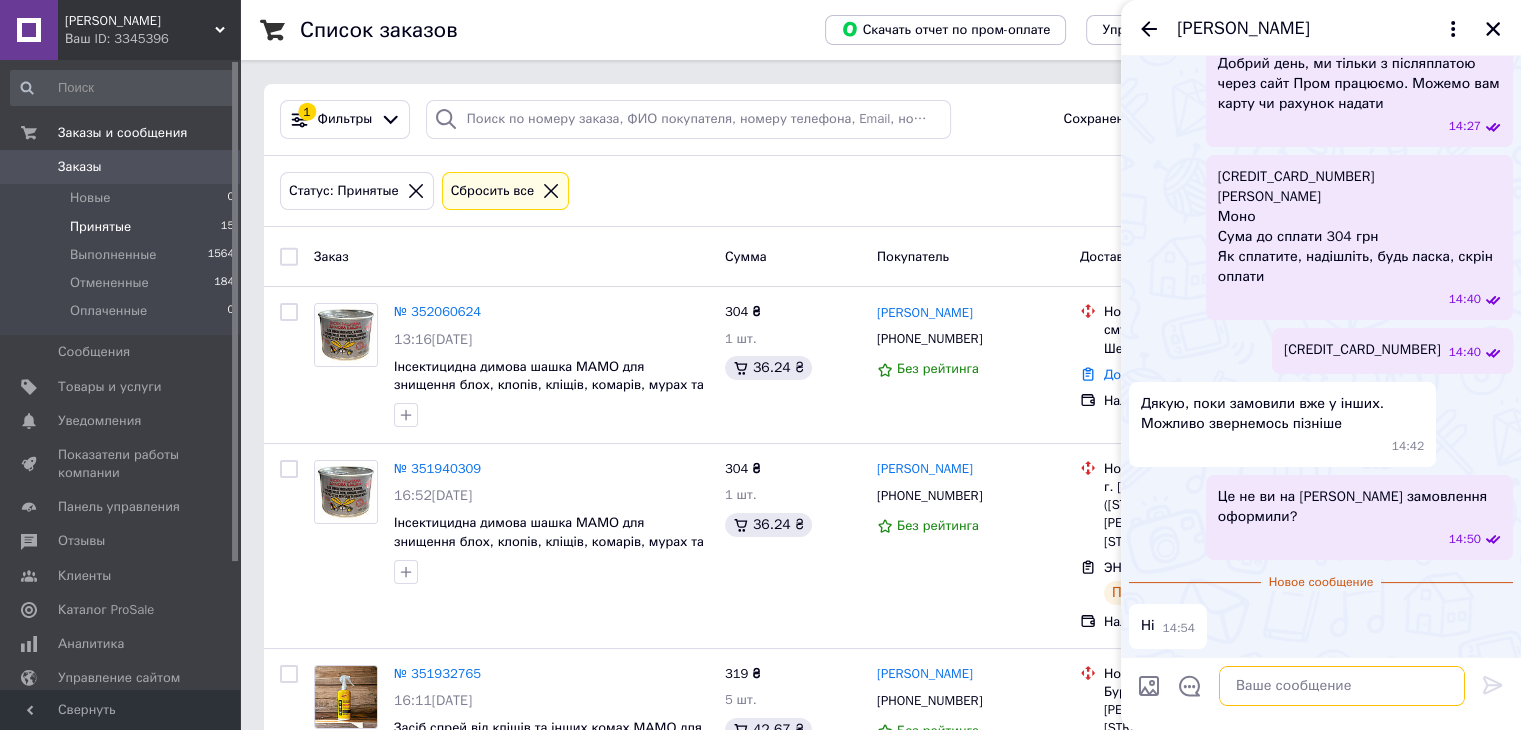 click at bounding box center [1342, 686] 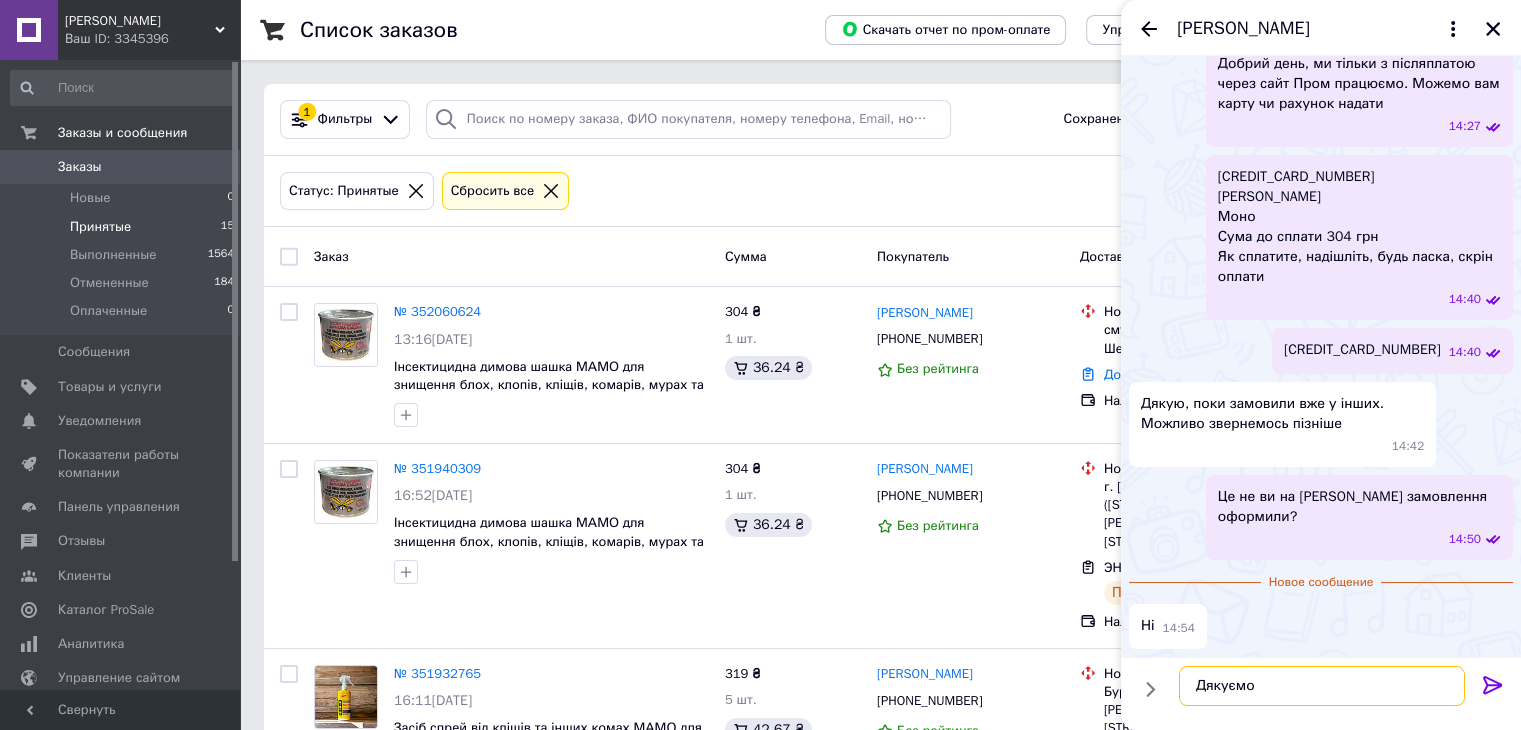 type on "Дякуємо" 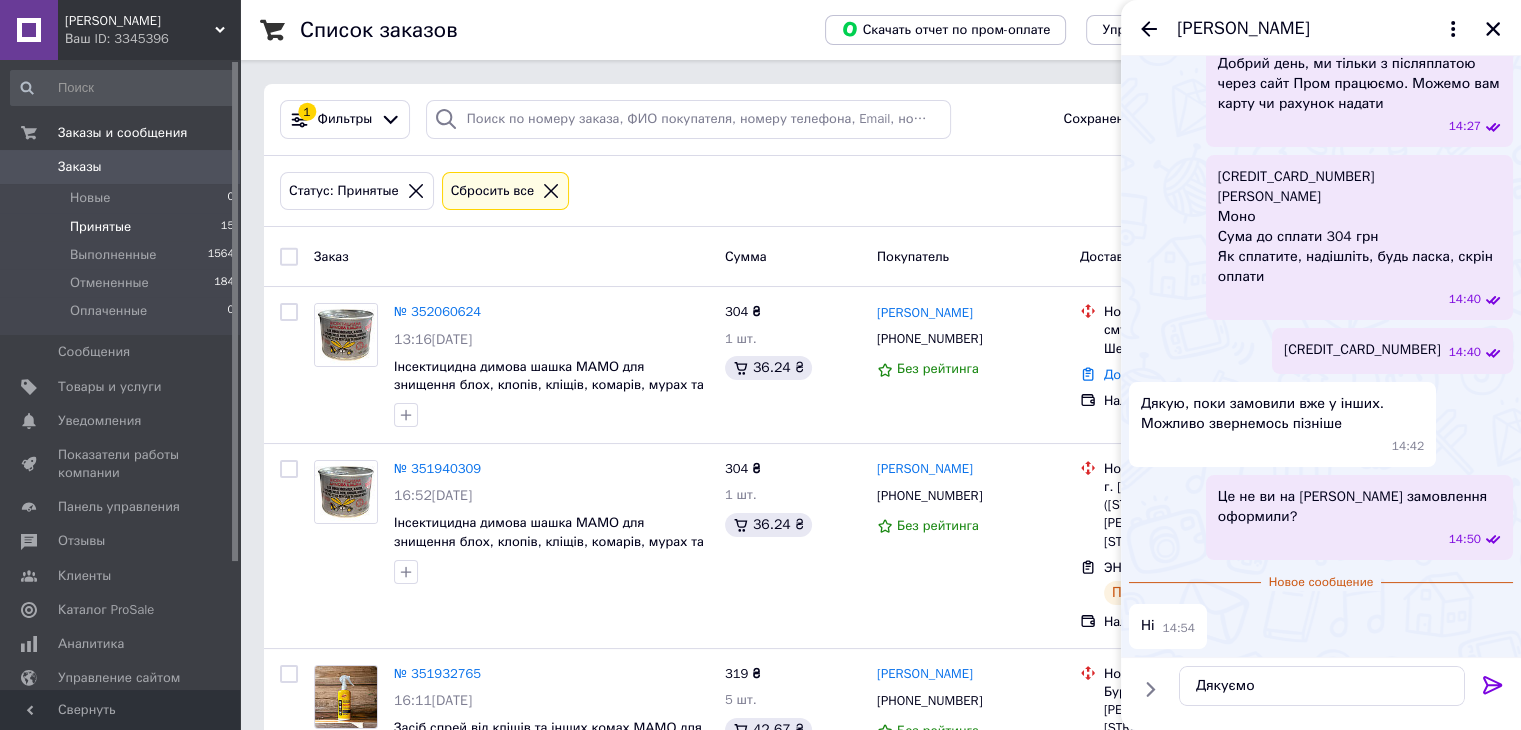 click 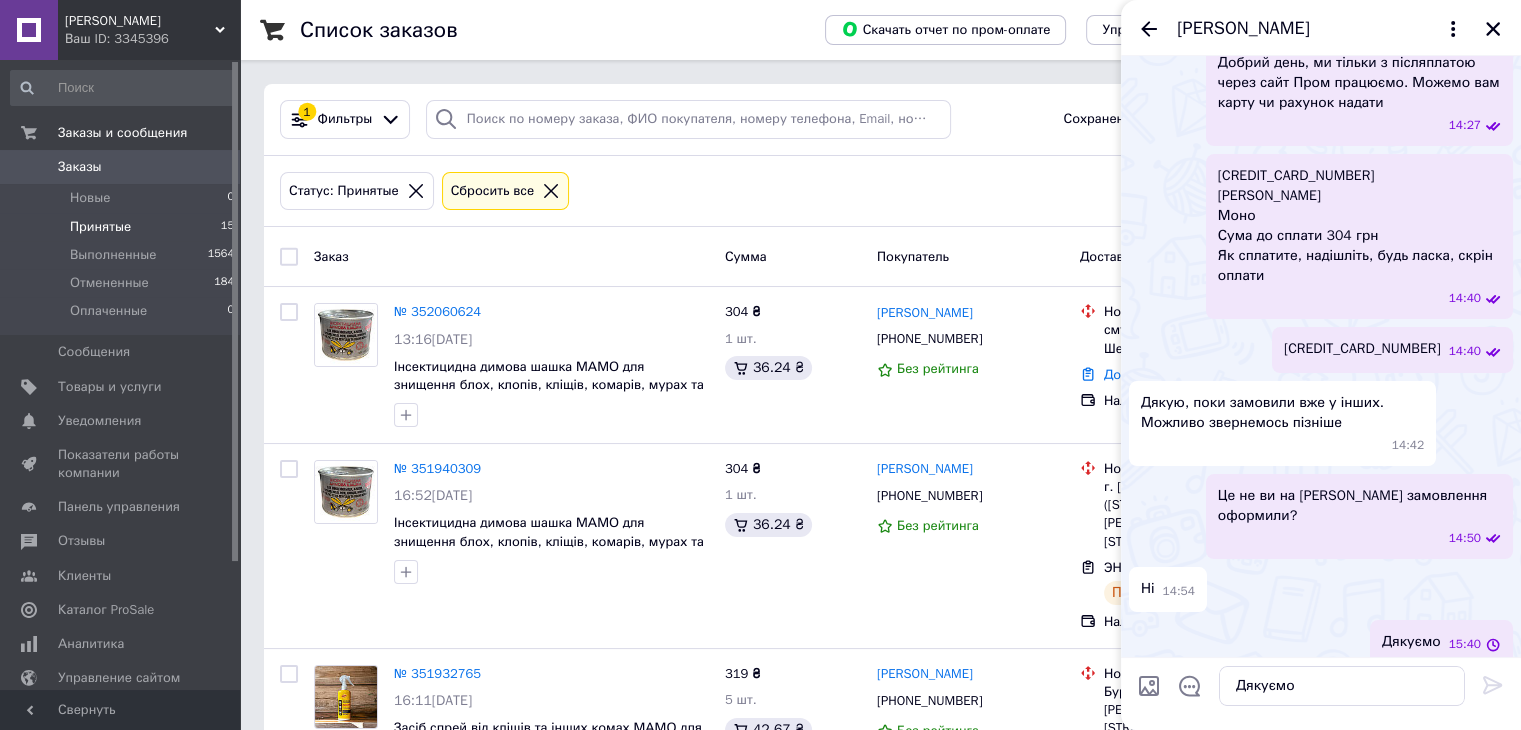 scroll, scrollTop: 196, scrollLeft: 0, axis: vertical 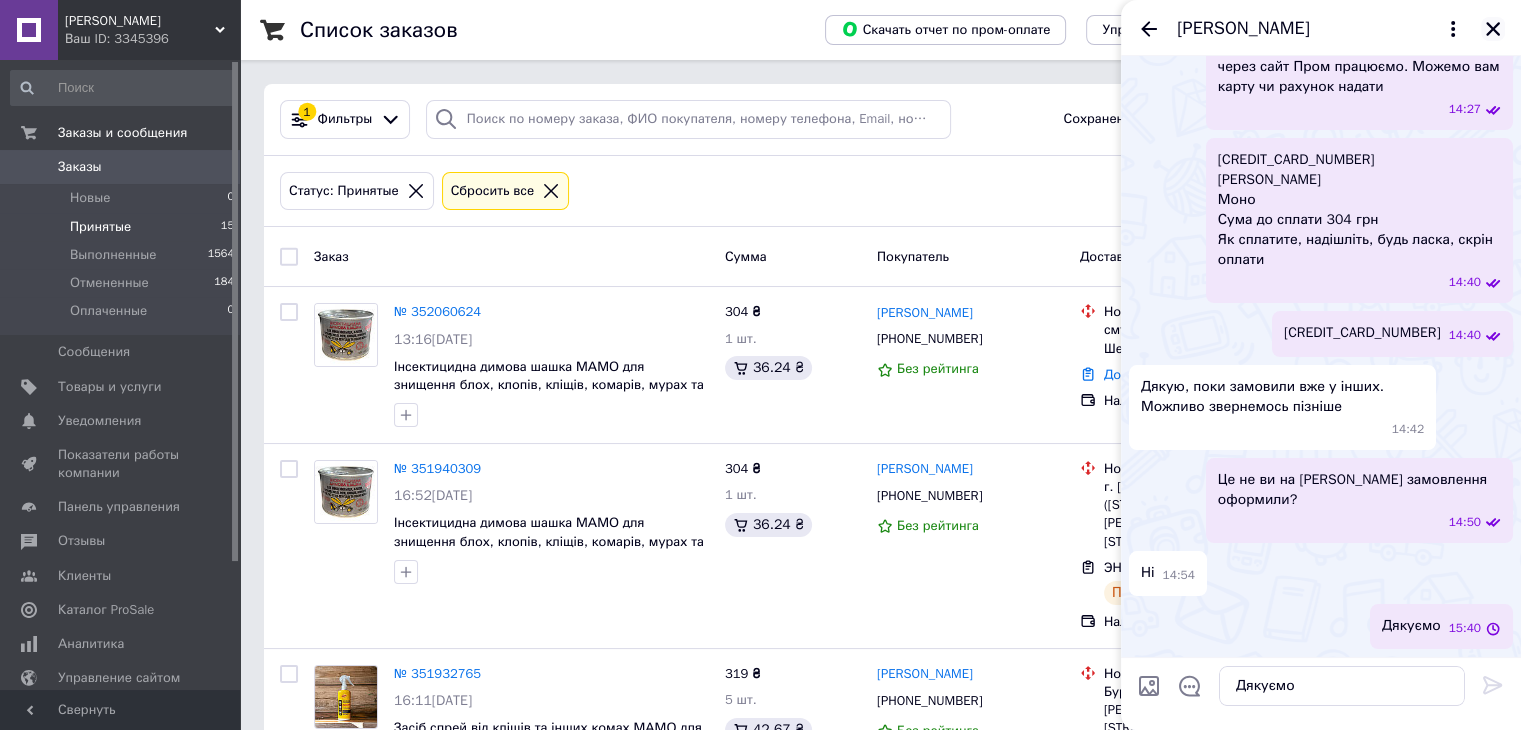 click 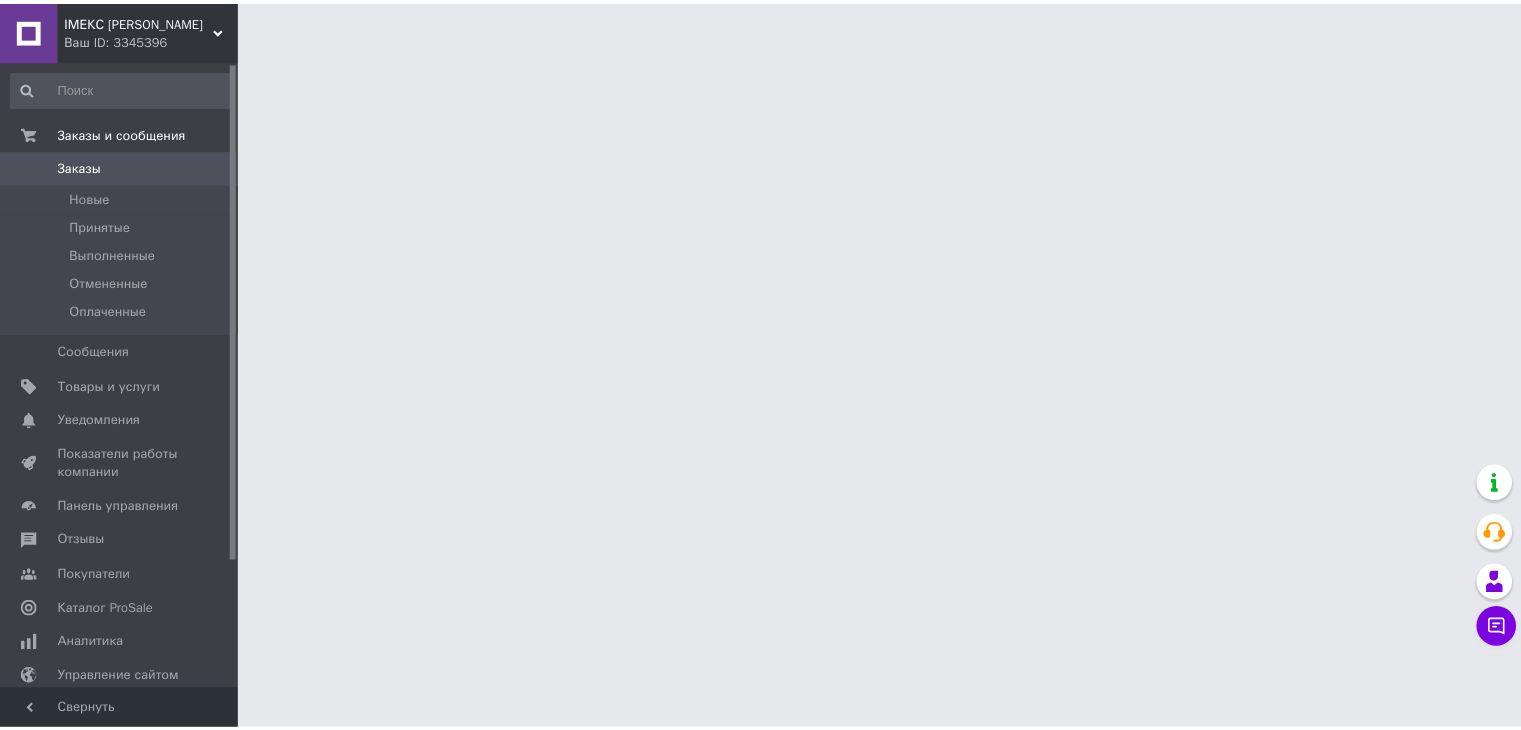 scroll, scrollTop: 0, scrollLeft: 0, axis: both 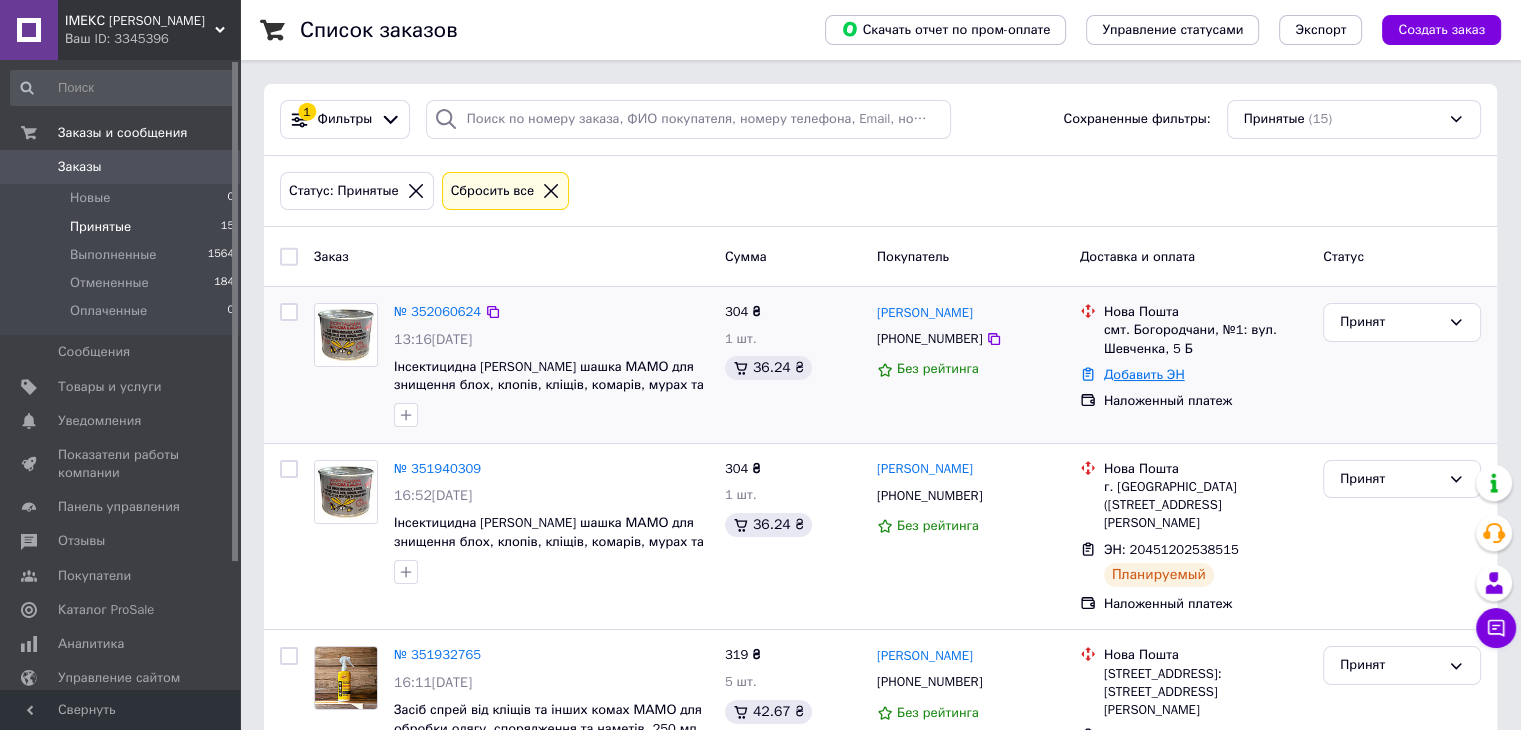 click on "Добавить ЭН" at bounding box center (1144, 374) 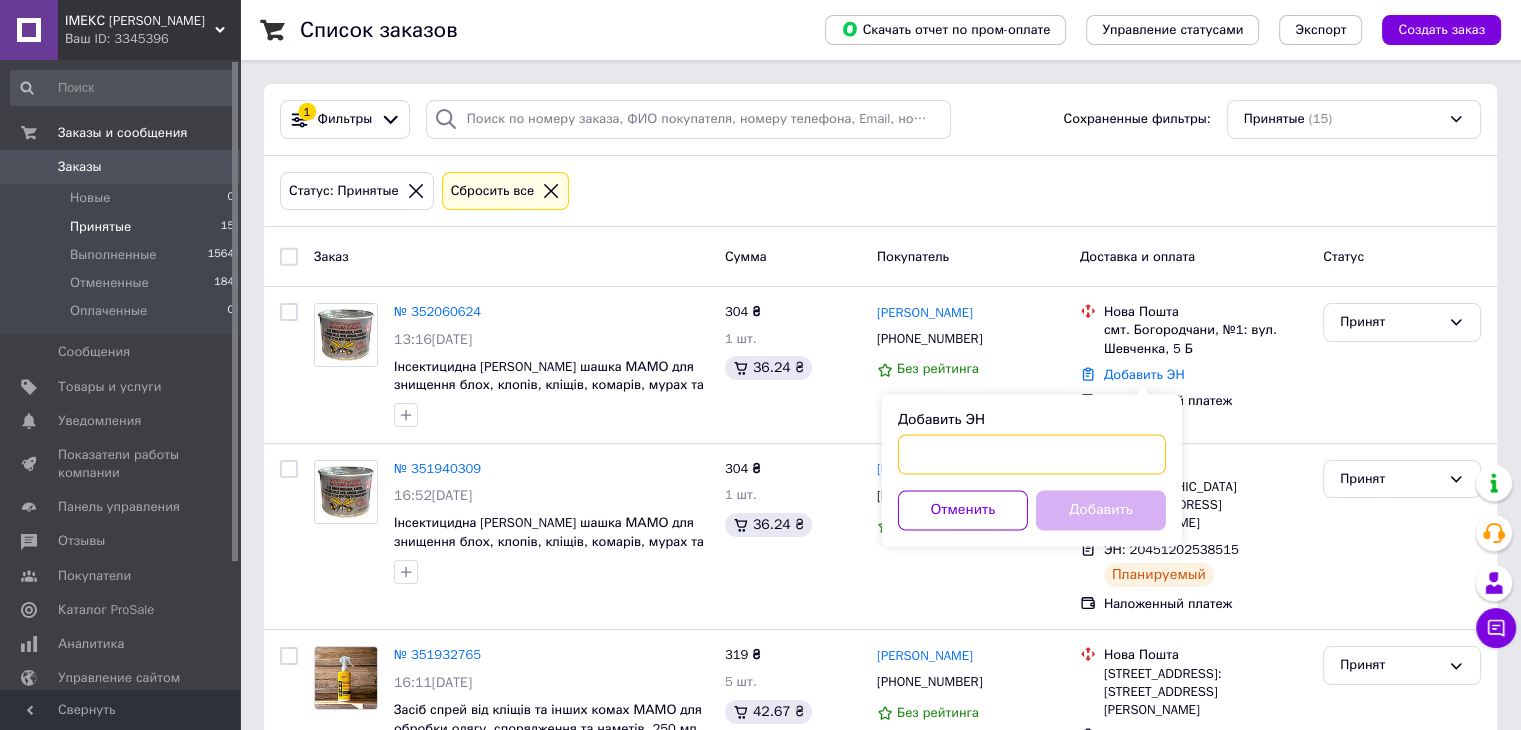 click on "Добавить ЭН" at bounding box center [1032, 454] 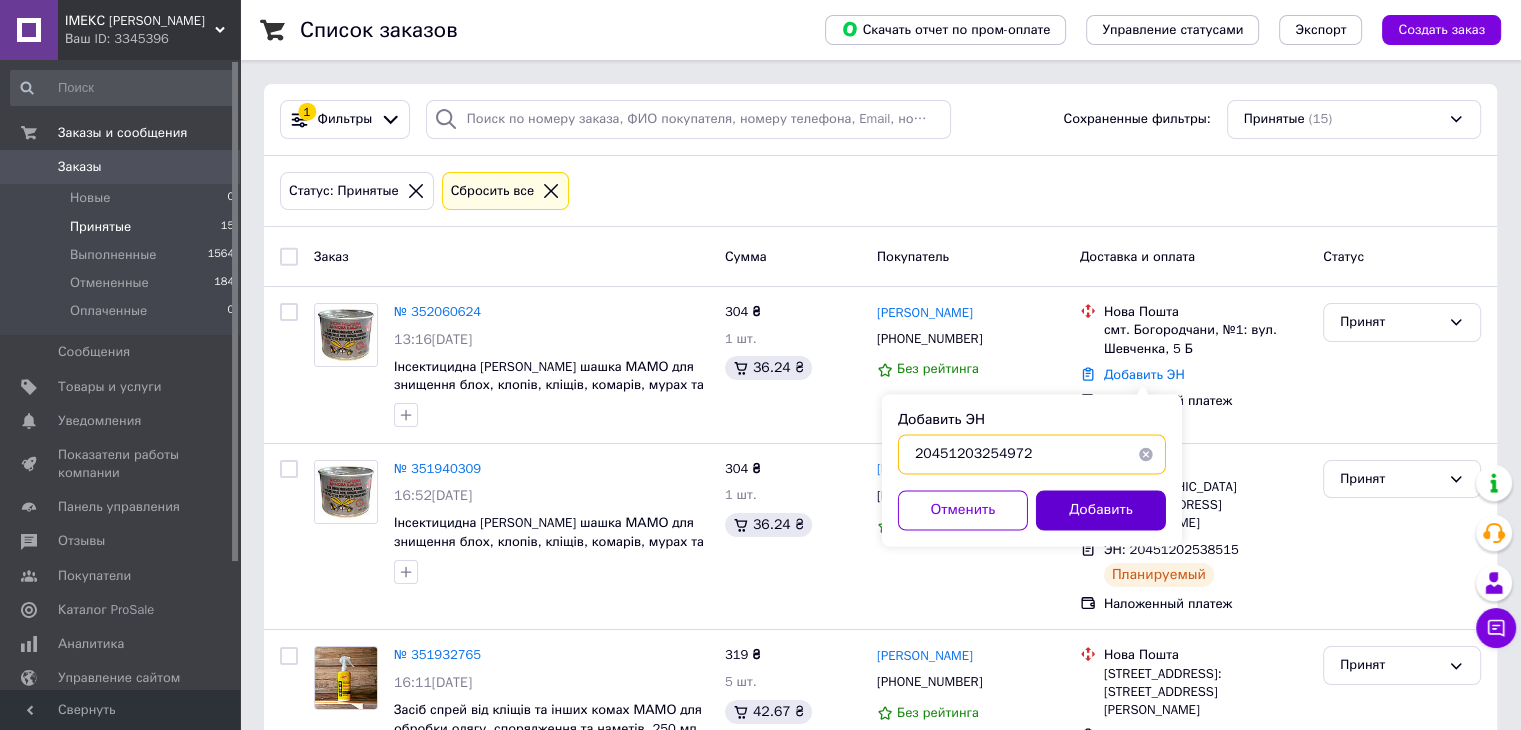 type on "20451203254972" 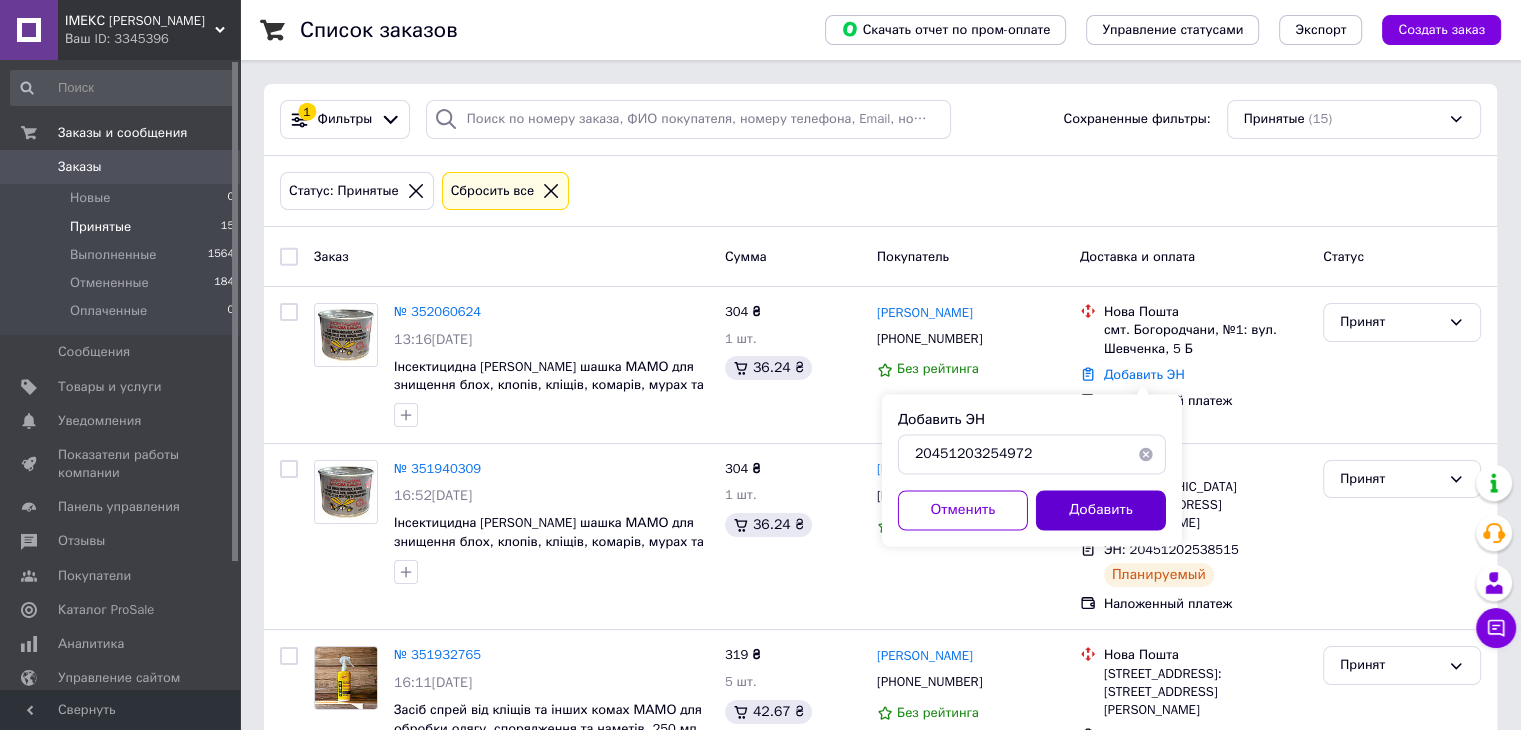 click on "Добавить" at bounding box center (1101, 510) 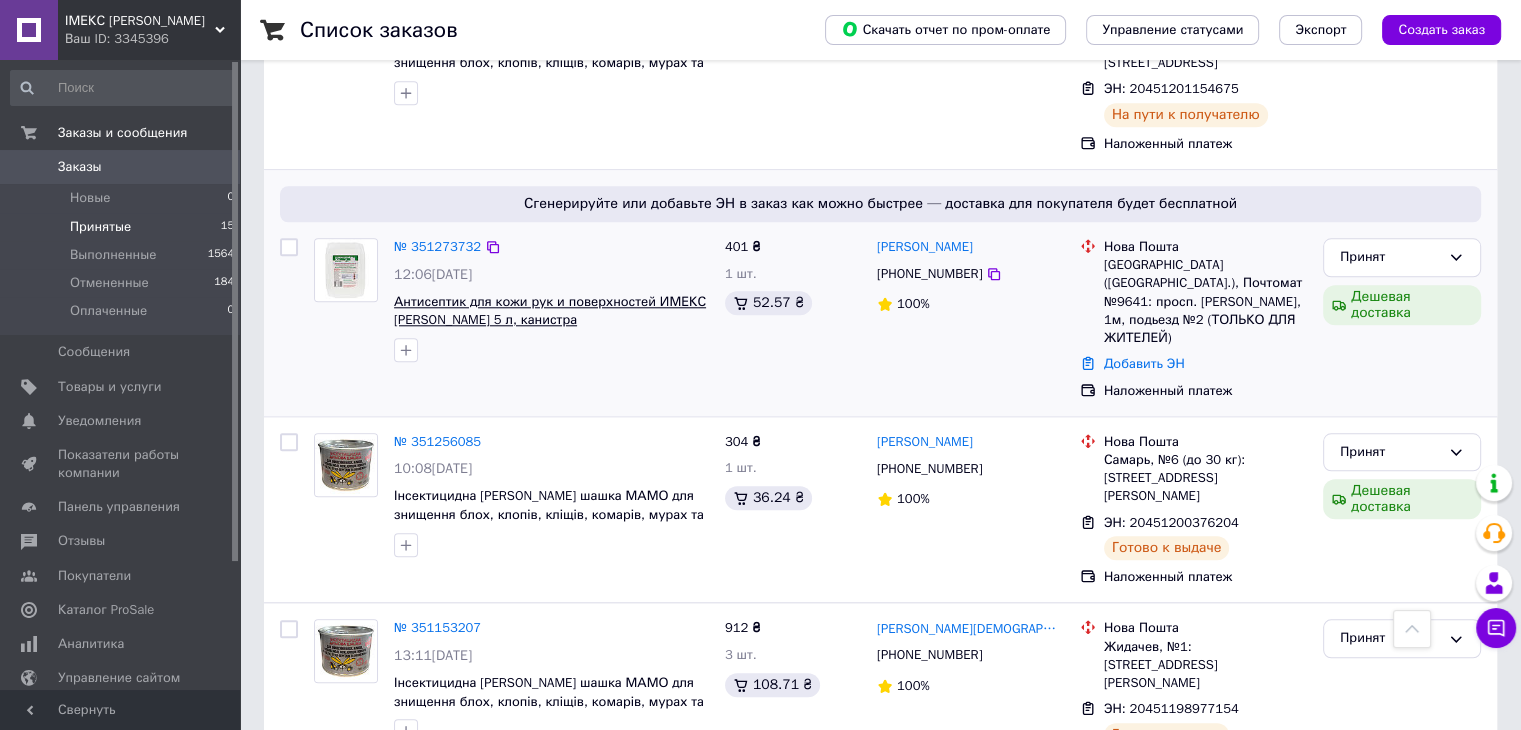 scroll, scrollTop: 1920, scrollLeft: 0, axis: vertical 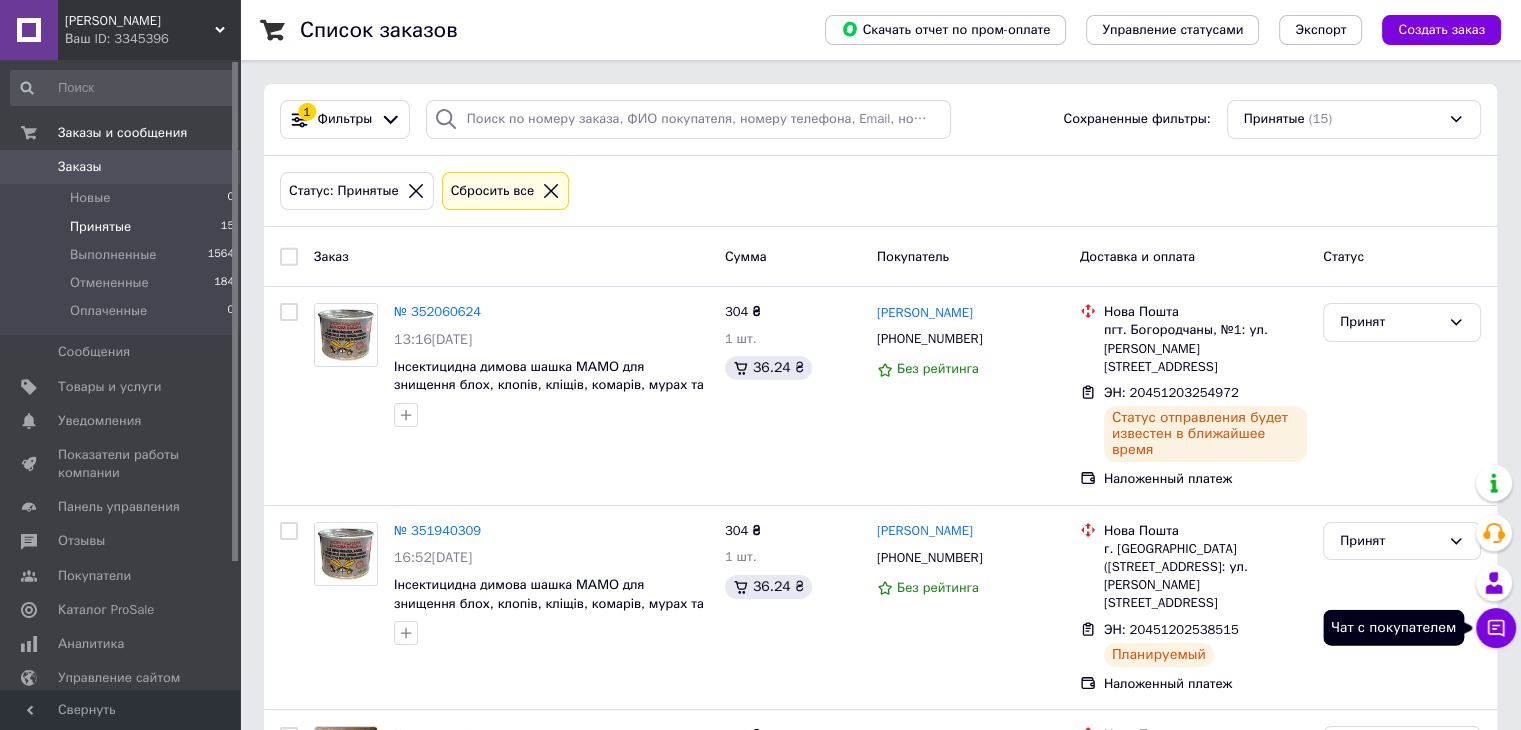 click on "Чат с покупателем" at bounding box center [1496, 628] 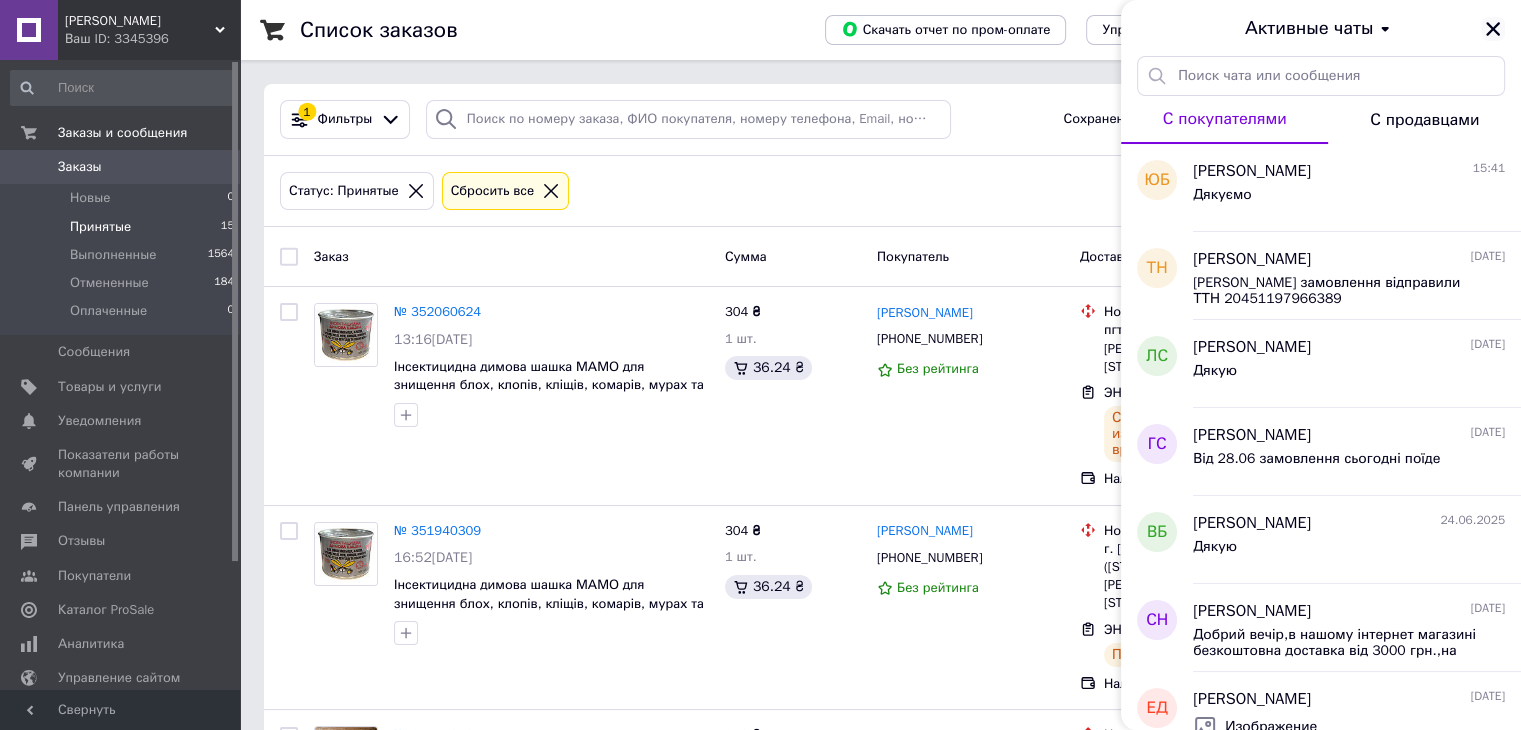 click 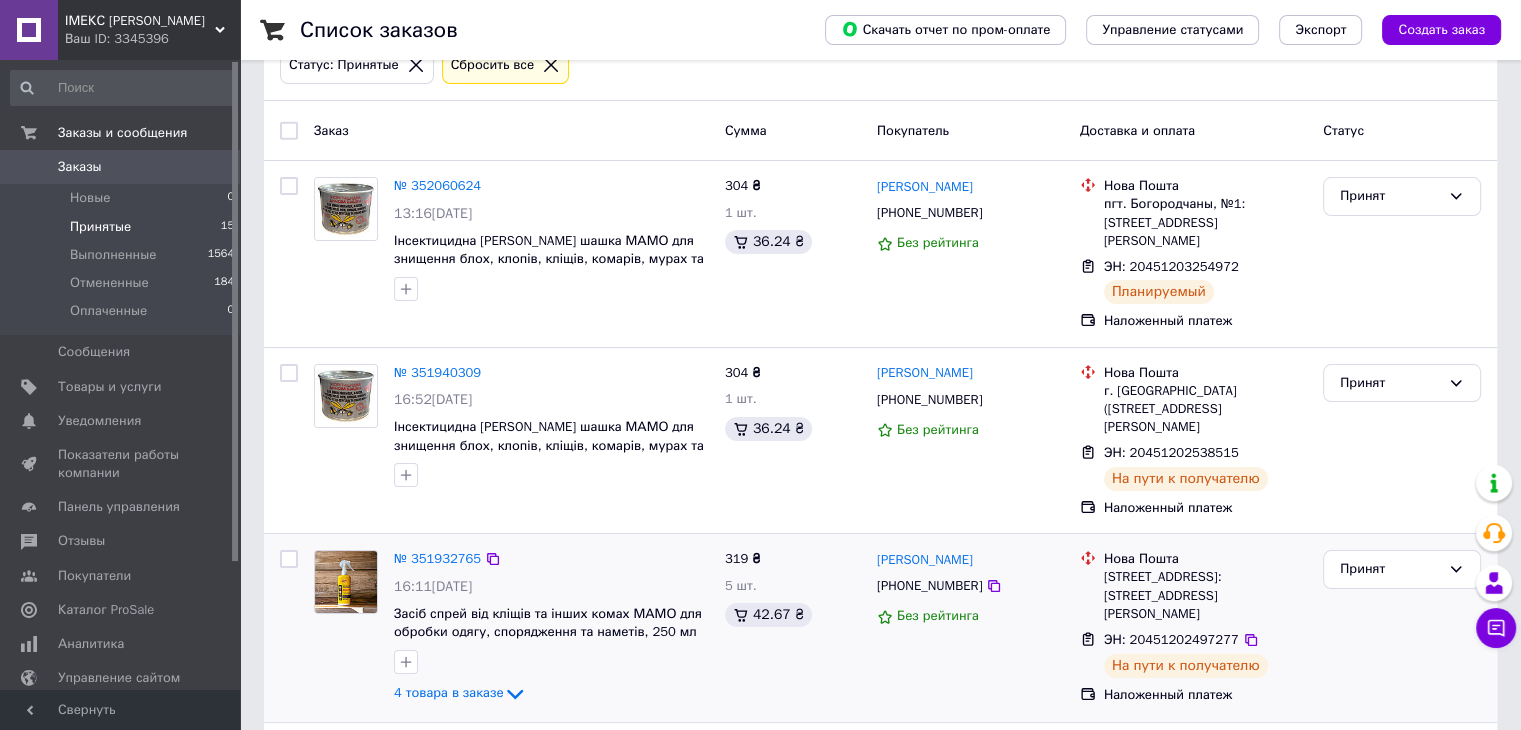 scroll, scrollTop: 0, scrollLeft: 0, axis: both 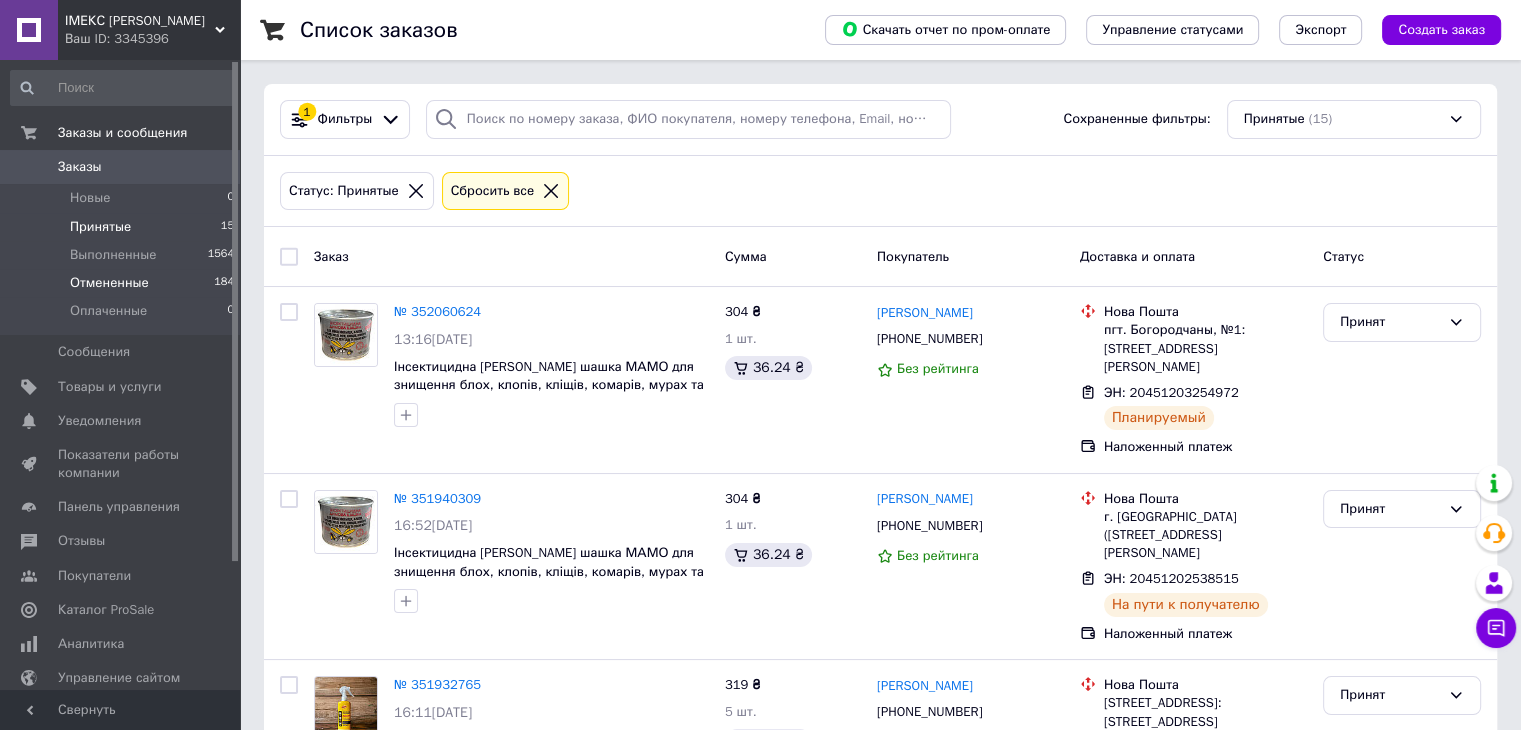 click on "Отмененные" at bounding box center (109, 283) 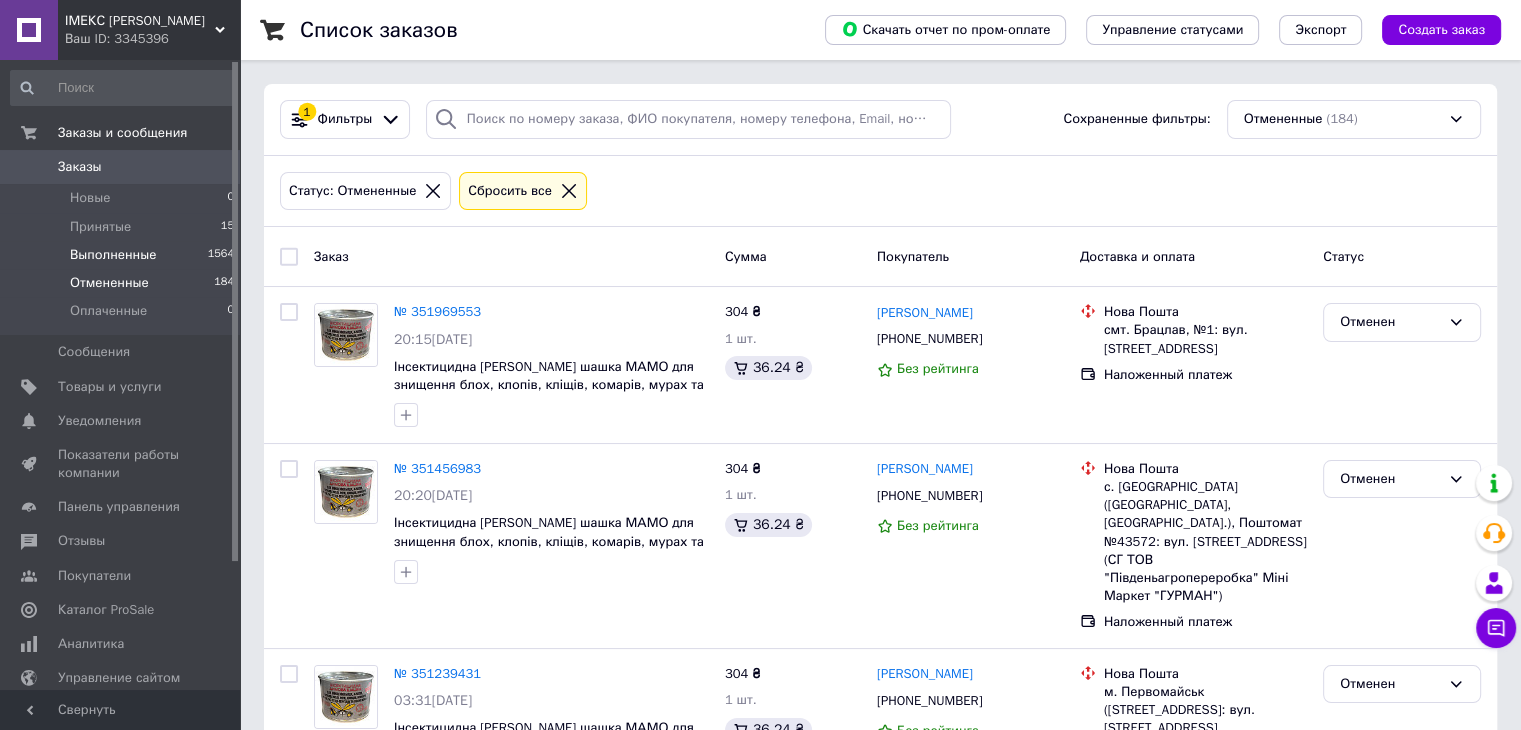 click on "Выполненные" at bounding box center [113, 255] 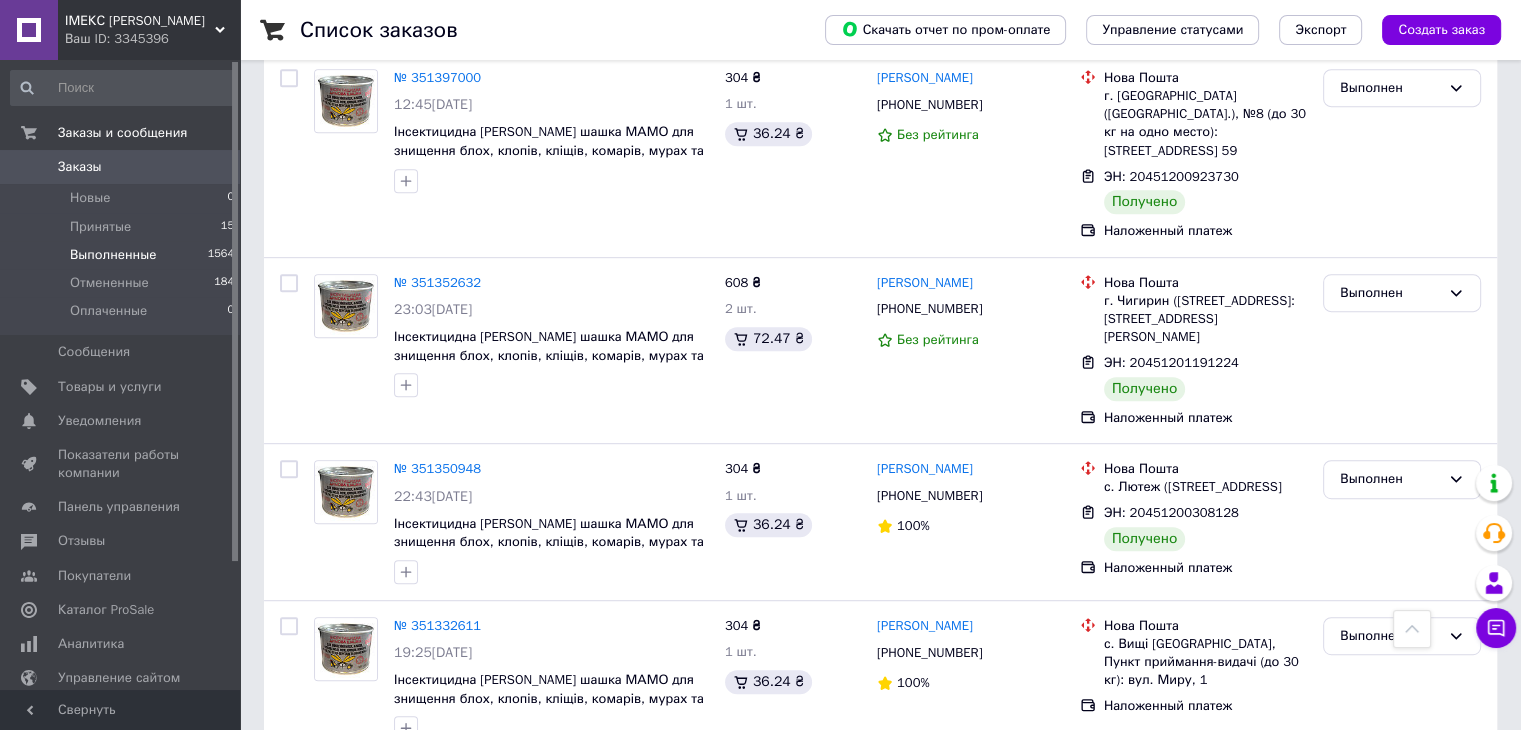 scroll, scrollTop: 1000, scrollLeft: 0, axis: vertical 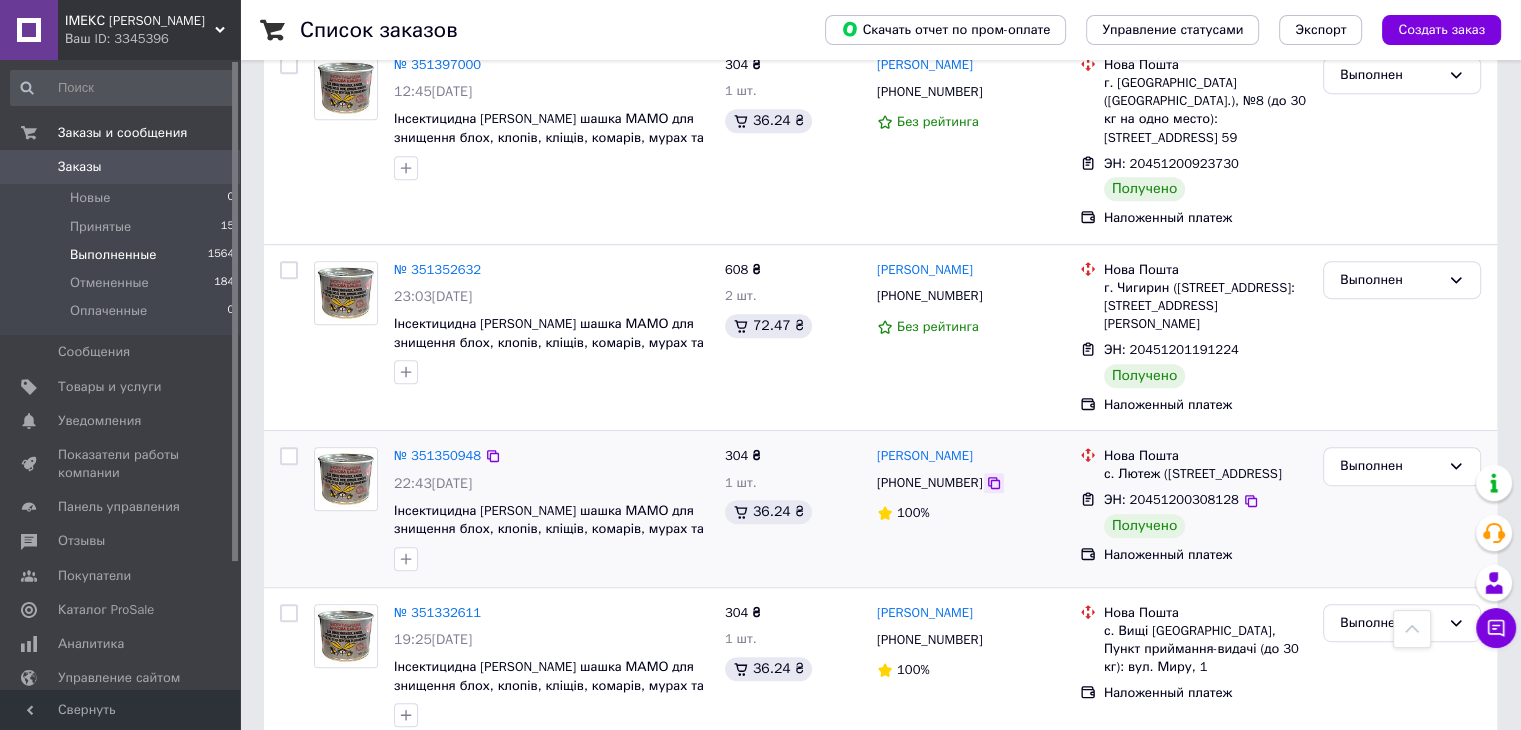 click 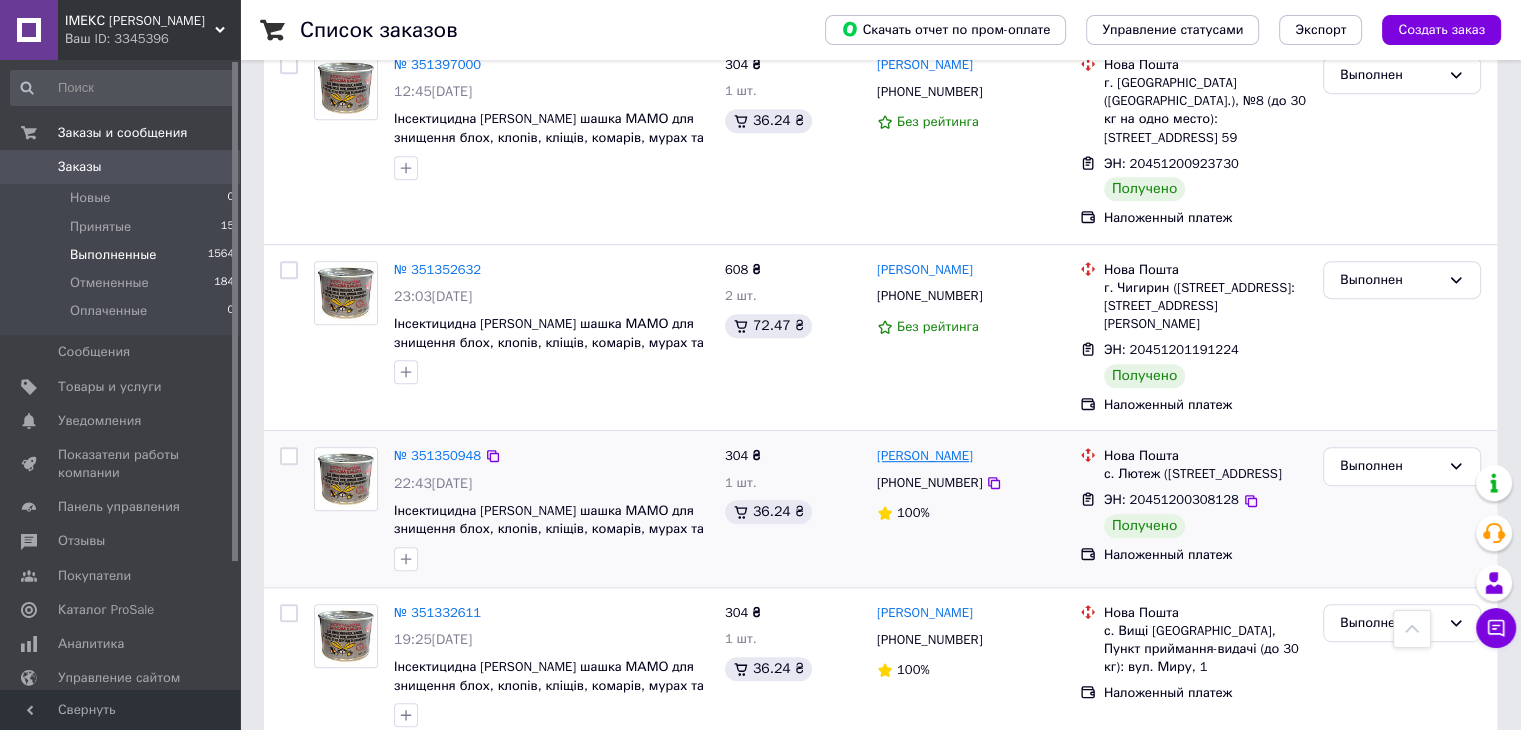 drag, startPoint x: 995, startPoint y: 421, endPoint x: 877, endPoint y: 425, distance: 118.06778 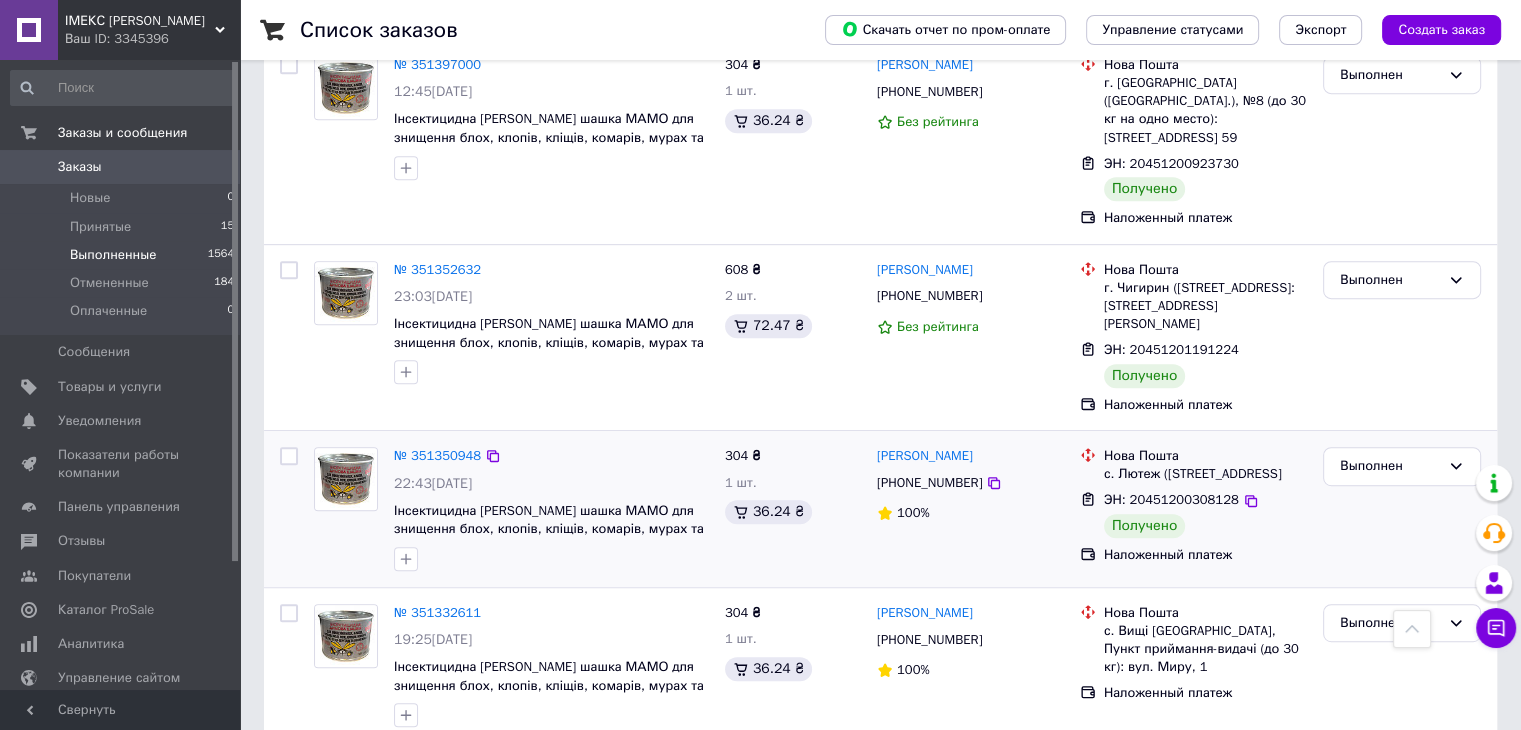 copy on "Руслана Науменко" 